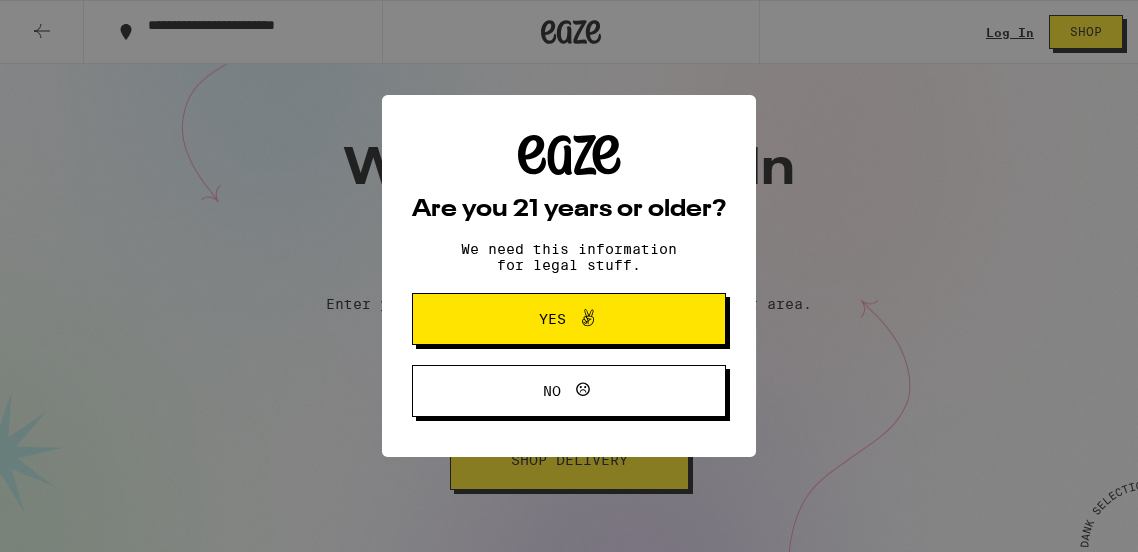 scroll, scrollTop: 0, scrollLeft: 0, axis: both 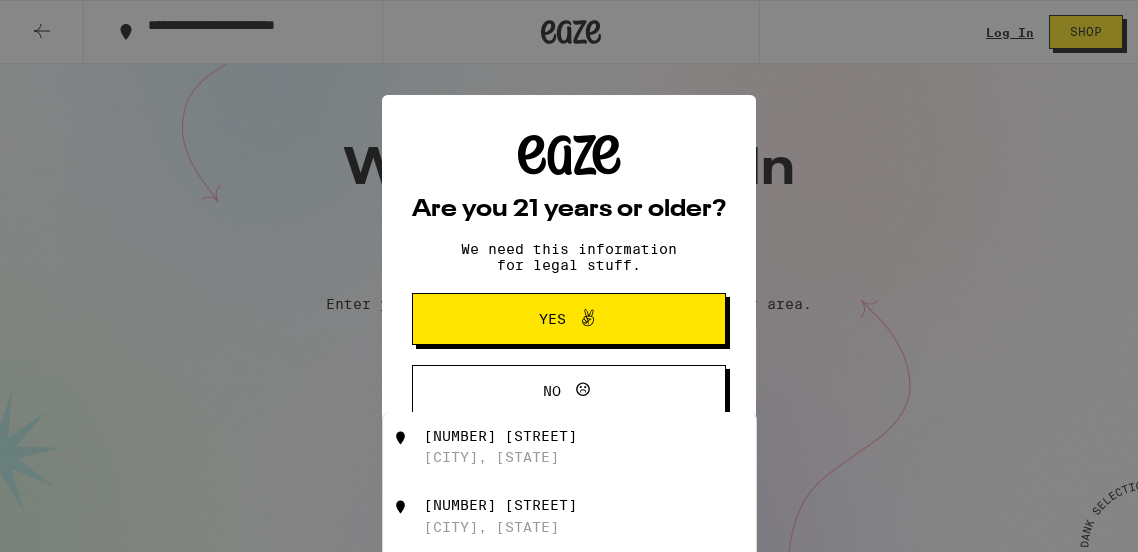 click on "Yes" at bounding box center [552, 319] 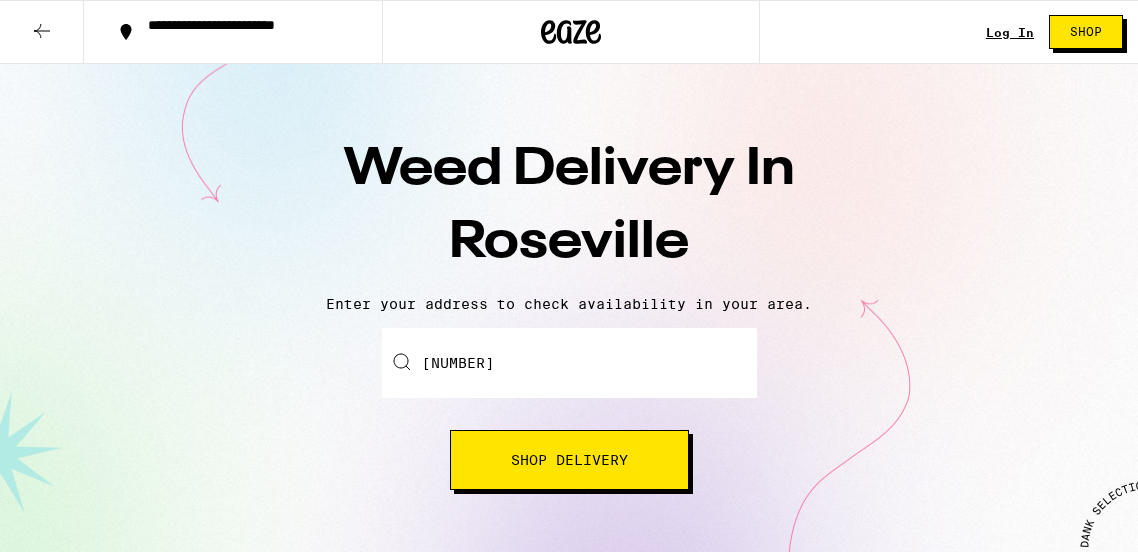 click on "[NUMBER]" at bounding box center (569, 363) 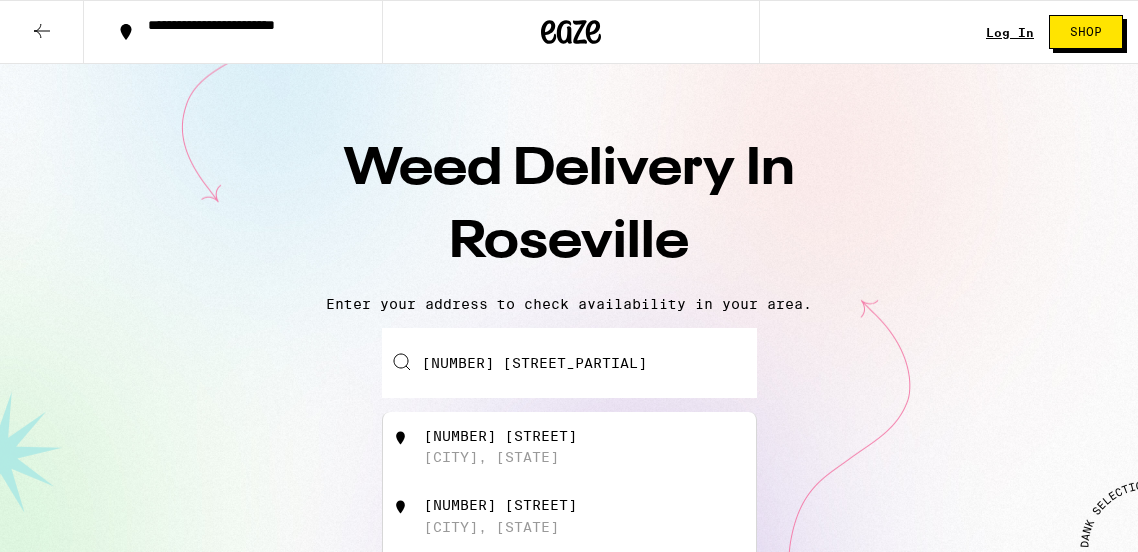 click on "[NUMBER] [STREET]" at bounding box center (500, 436) 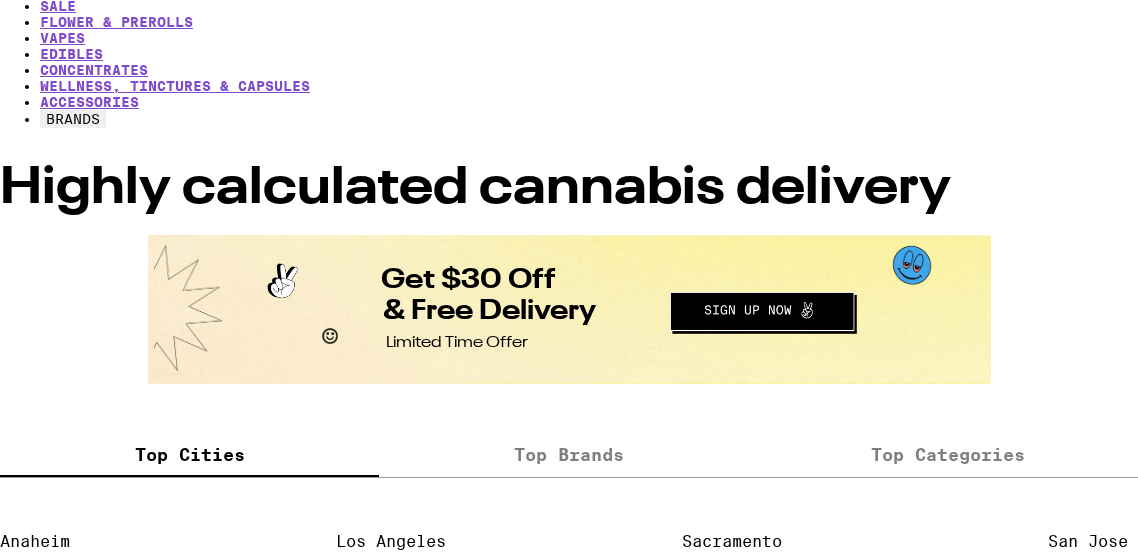 scroll, scrollTop: 111, scrollLeft: 0, axis: vertical 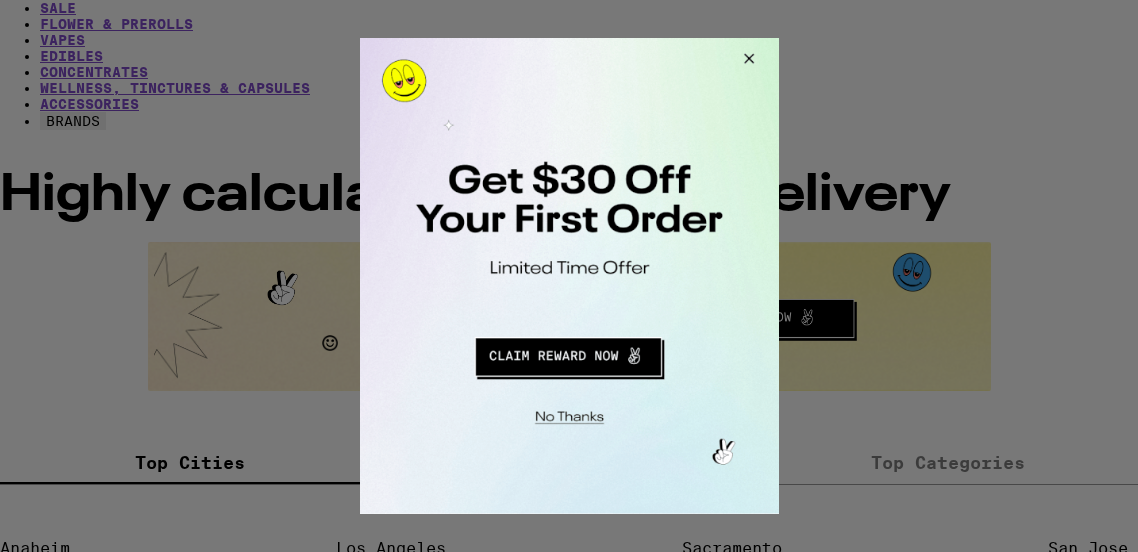 click at bounding box center [745, 62] 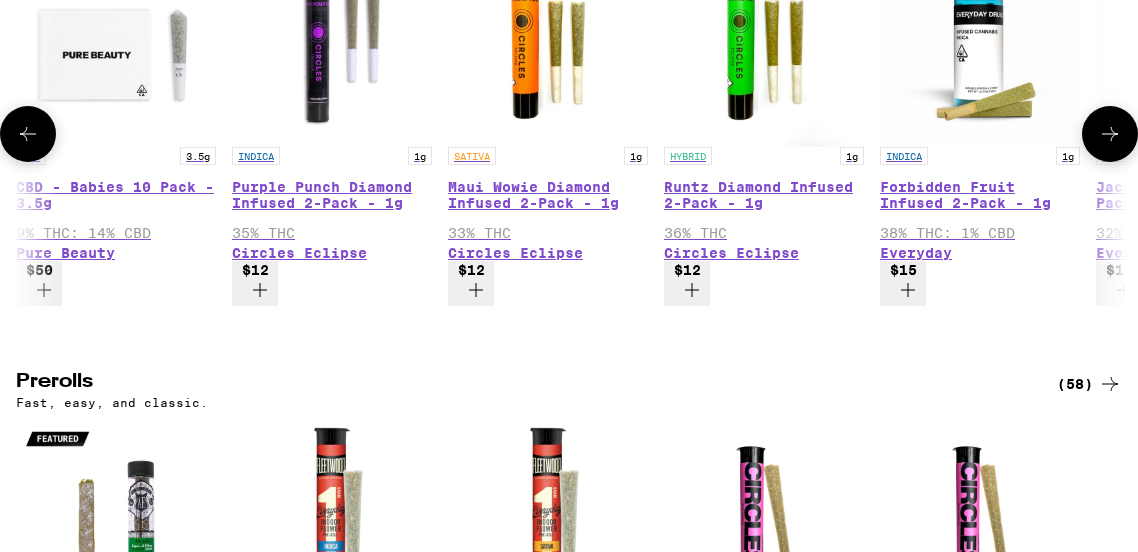 scroll, scrollTop: 4760, scrollLeft: 0, axis: vertical 